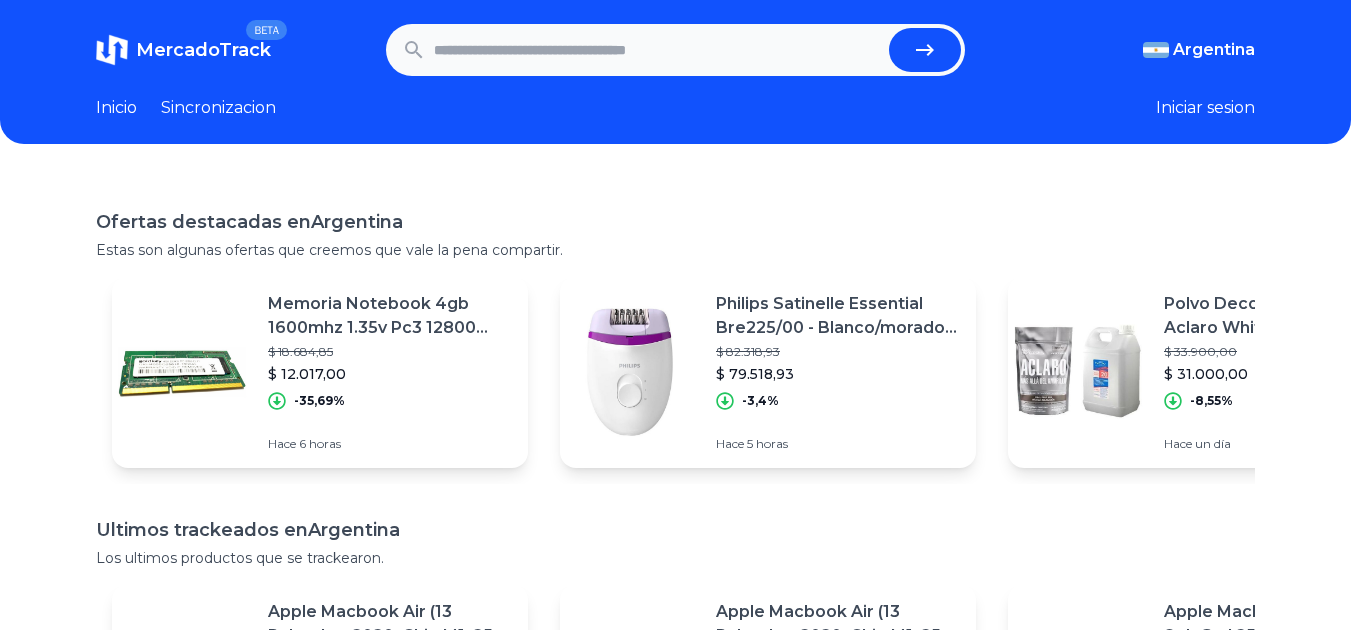 scroll, scrollTop: 0, scrollLeft: 0, axis: both 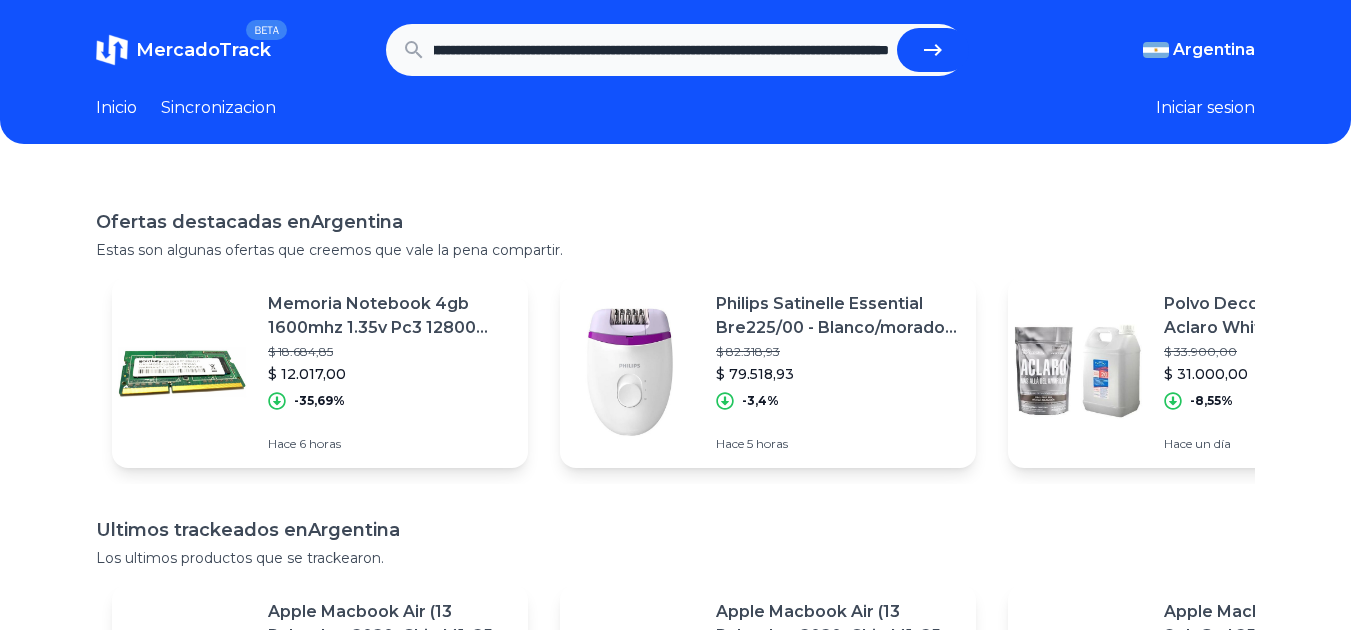 click at bounding box center (933, 50) 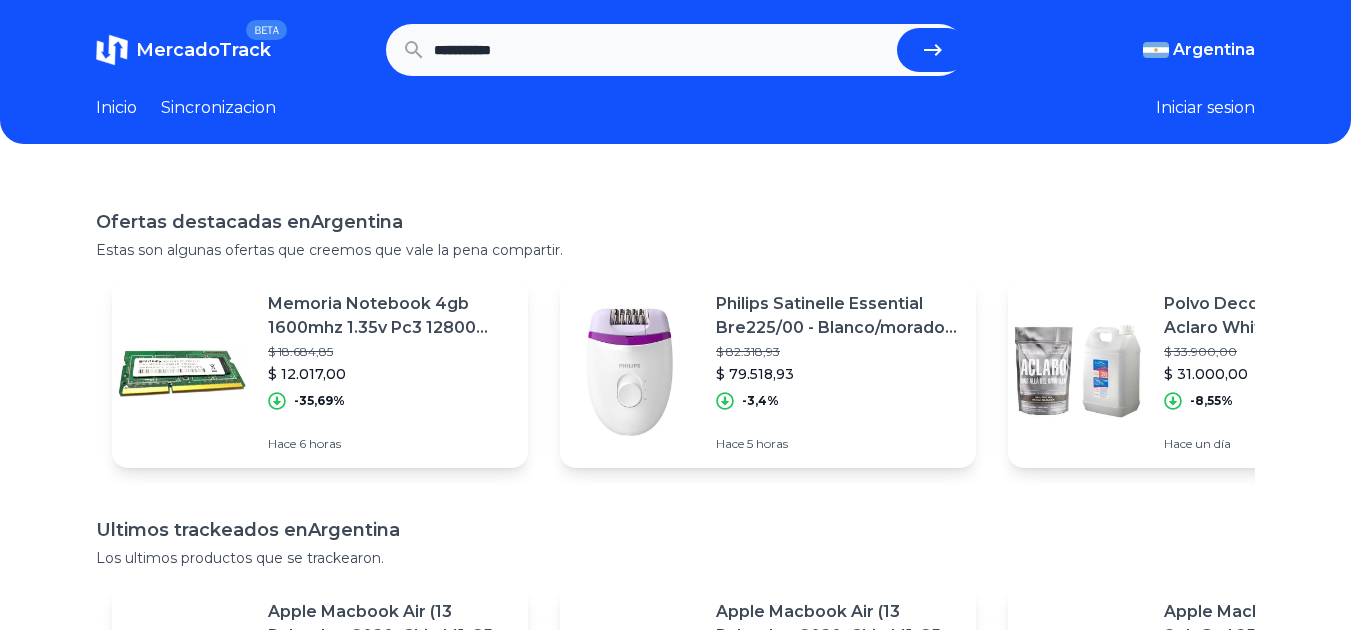 scroll, scrollTop: 0, scrollLeft: 0, axis: both 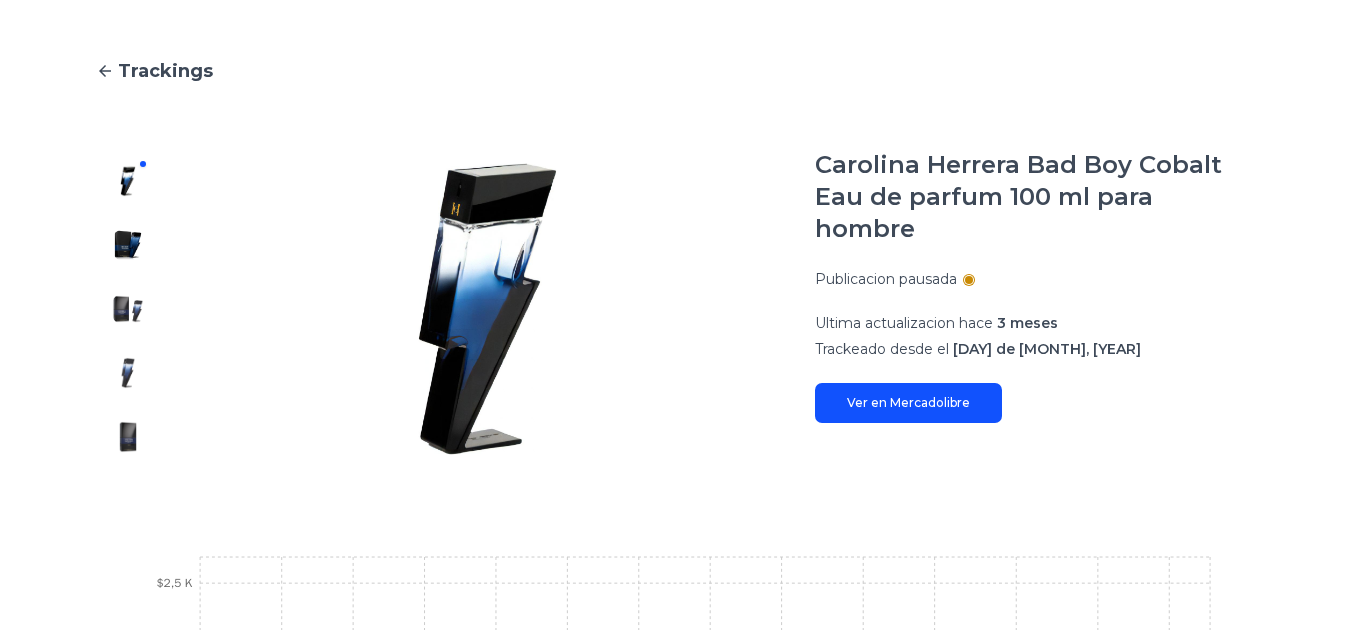 click at bounding box center [435, 309] 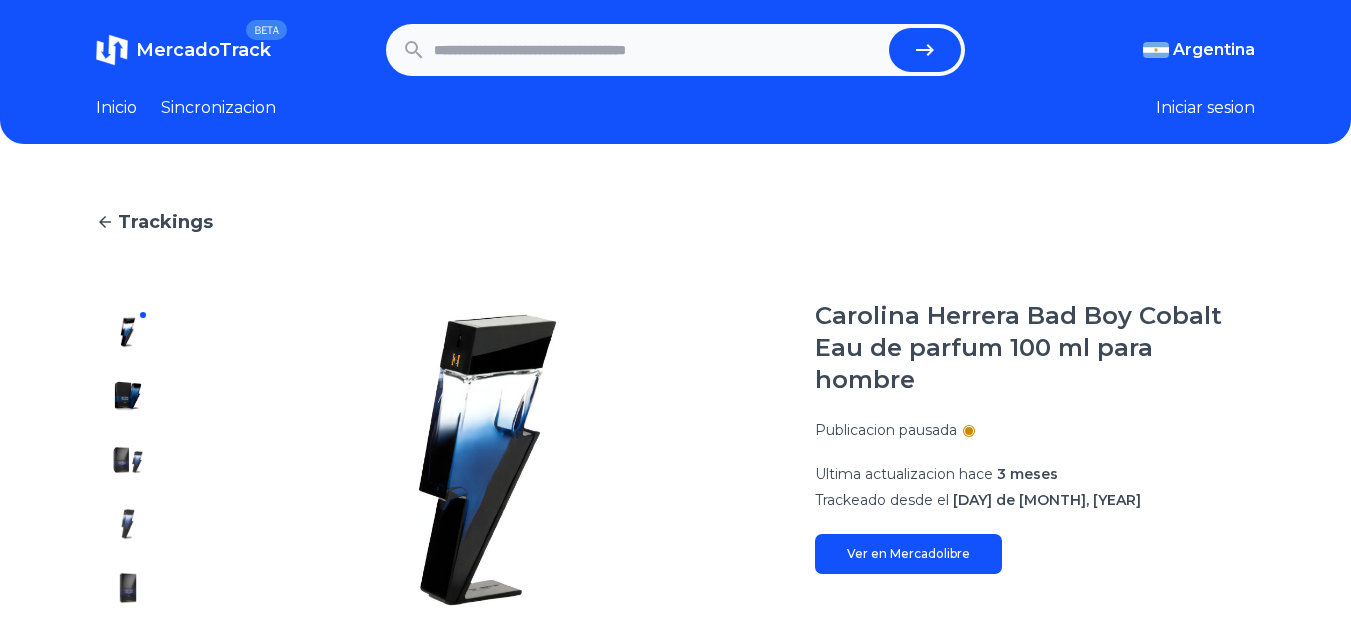 click at bounding box center [658, 50] 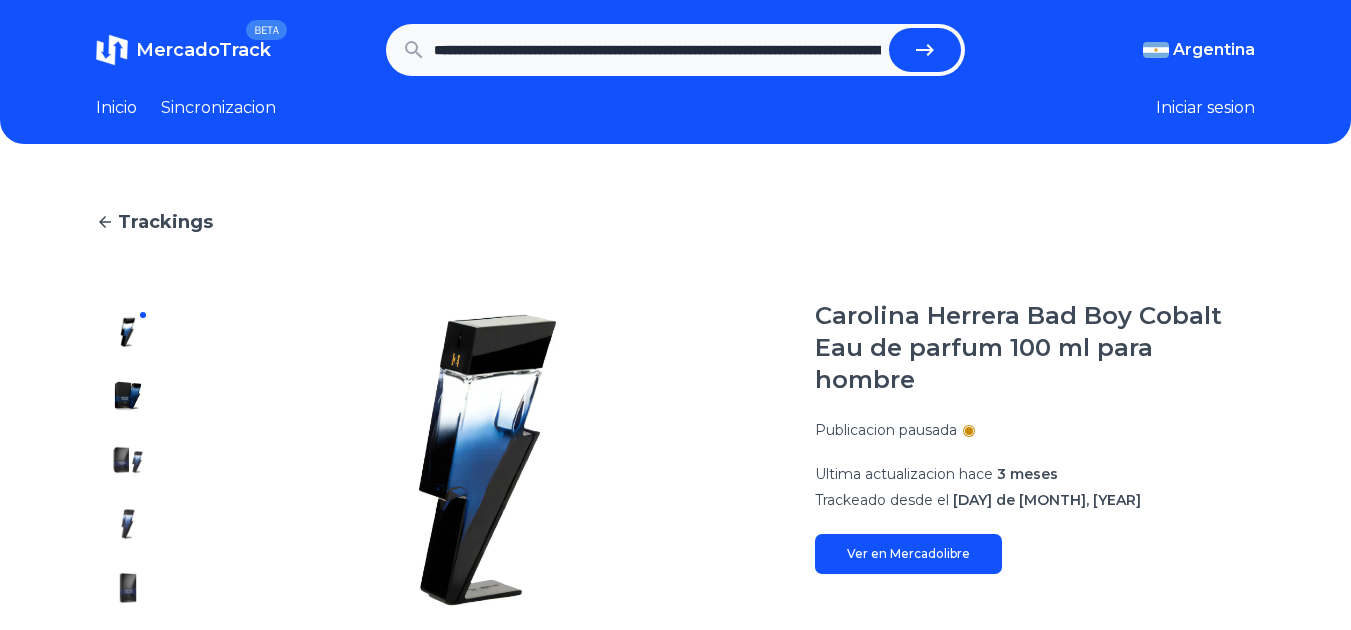 scroll, scrollTop: 0, scrollLeft: 2297, axis: horizontal 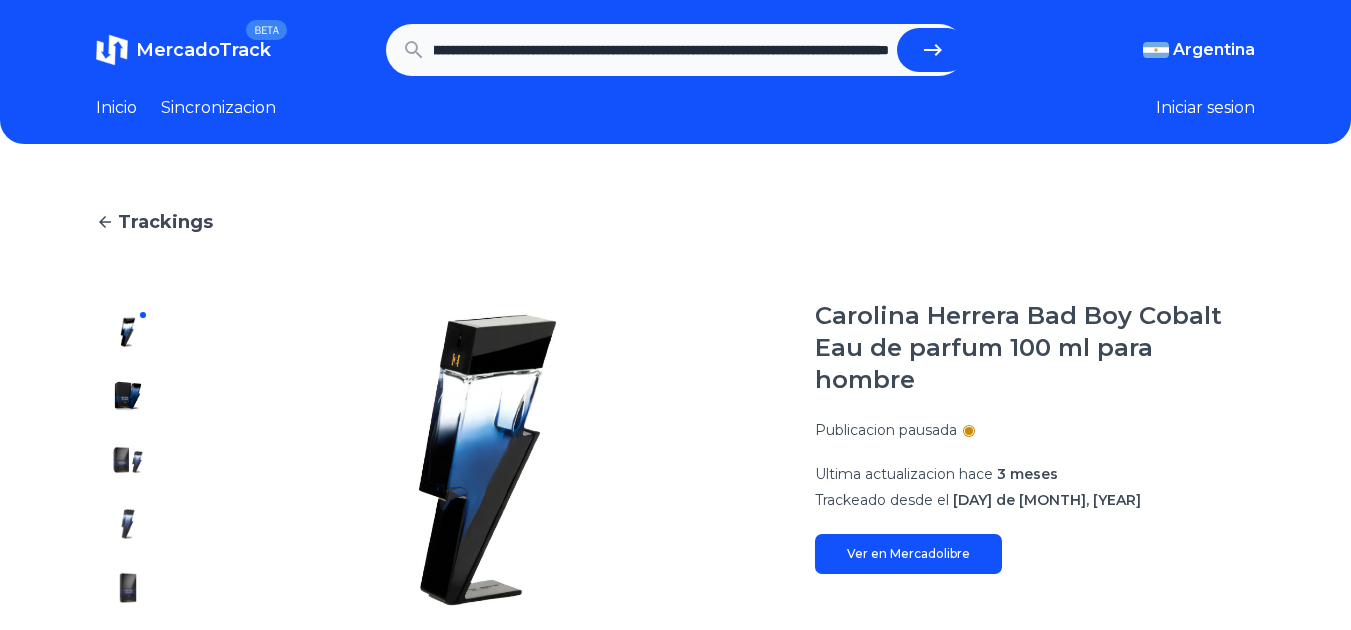 click at bounding box center [933, 50] 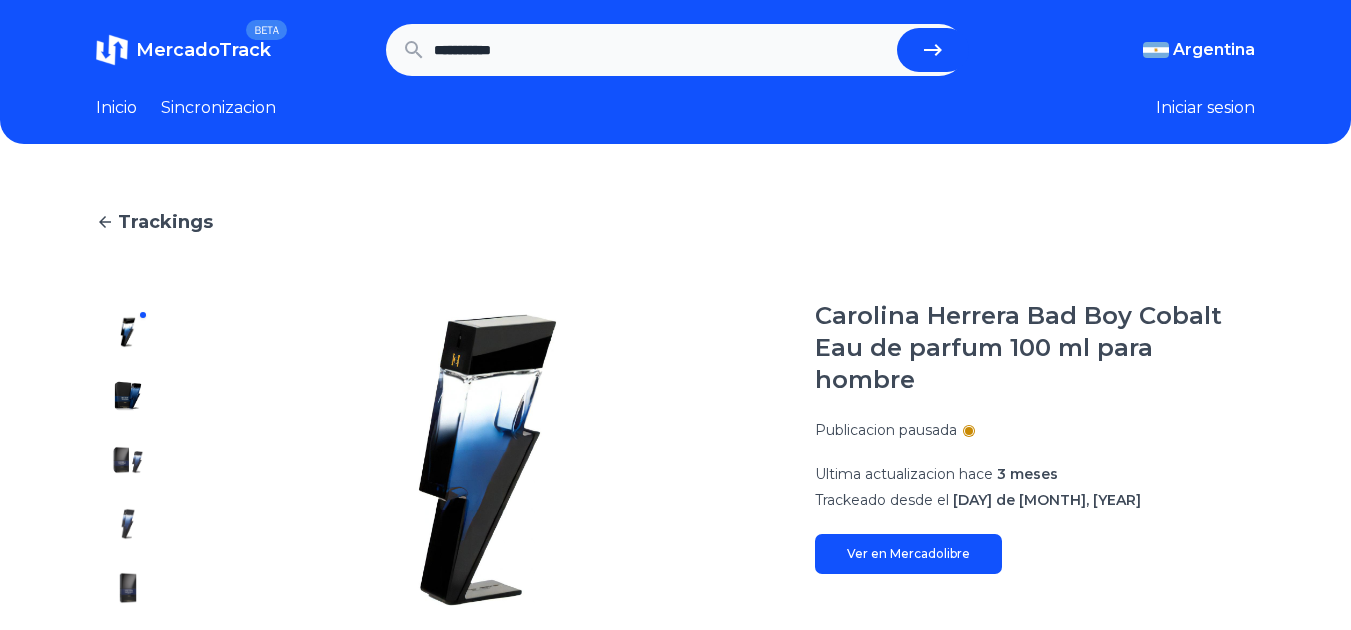 scroll, scrollTop: 0, scrollLeft: 0, axis: both 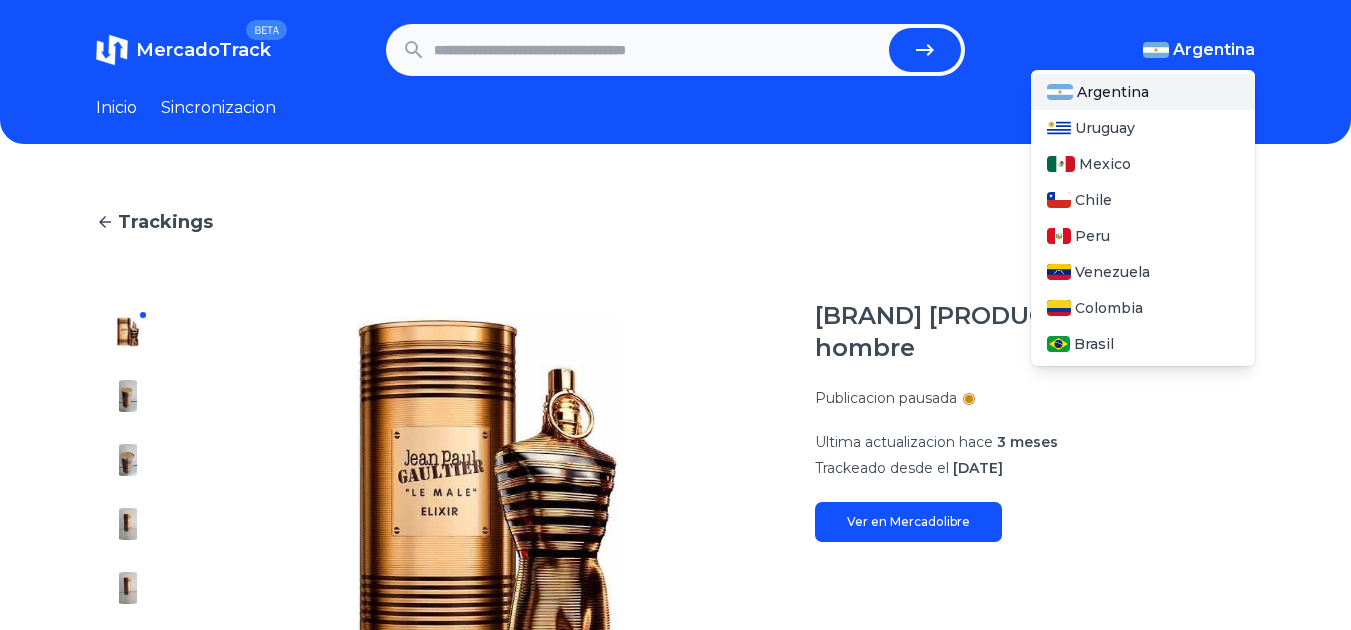 click on "Argentina" at bounding box center [1214, 50] 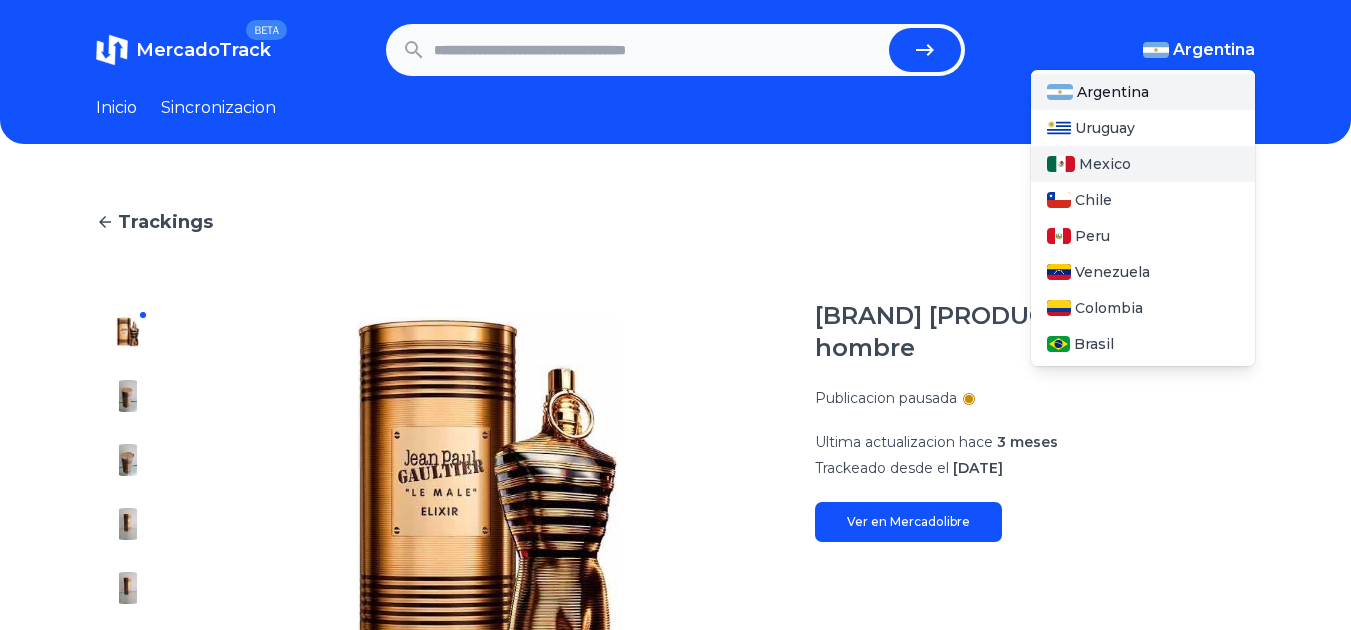 click on "Mexico" at bounding box center (1105, 164) 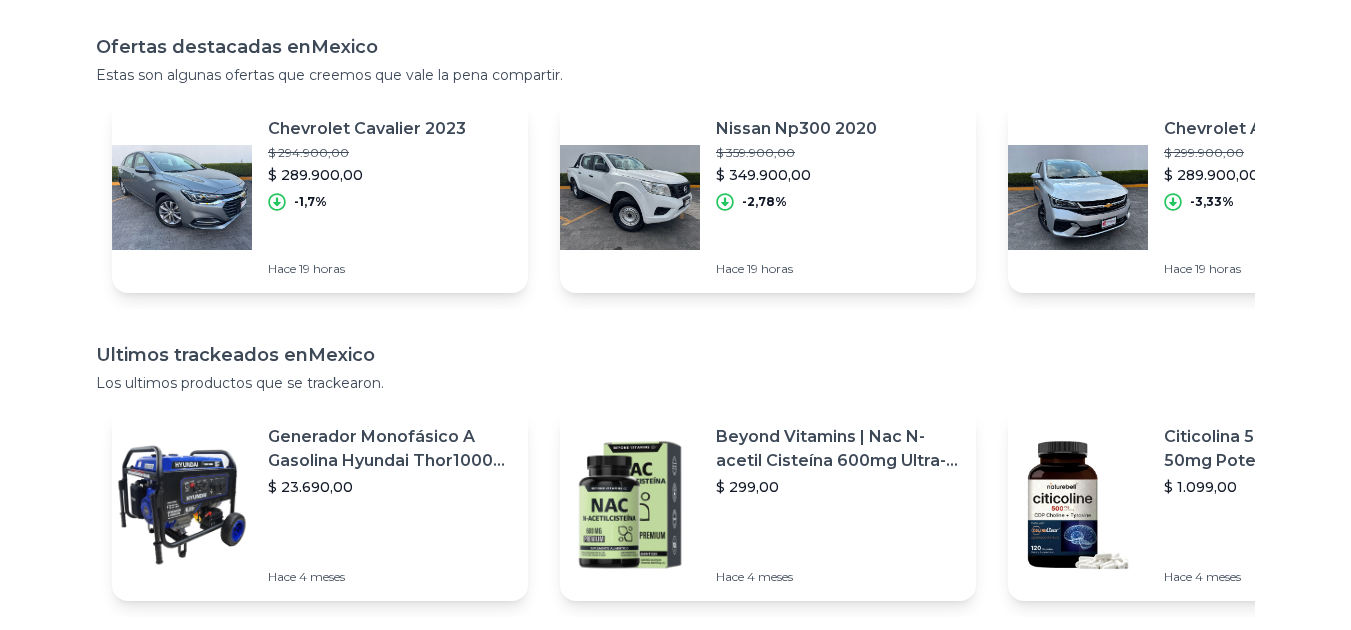 scroll, scrollTop: 0, scrollLeft: 0, axis: both 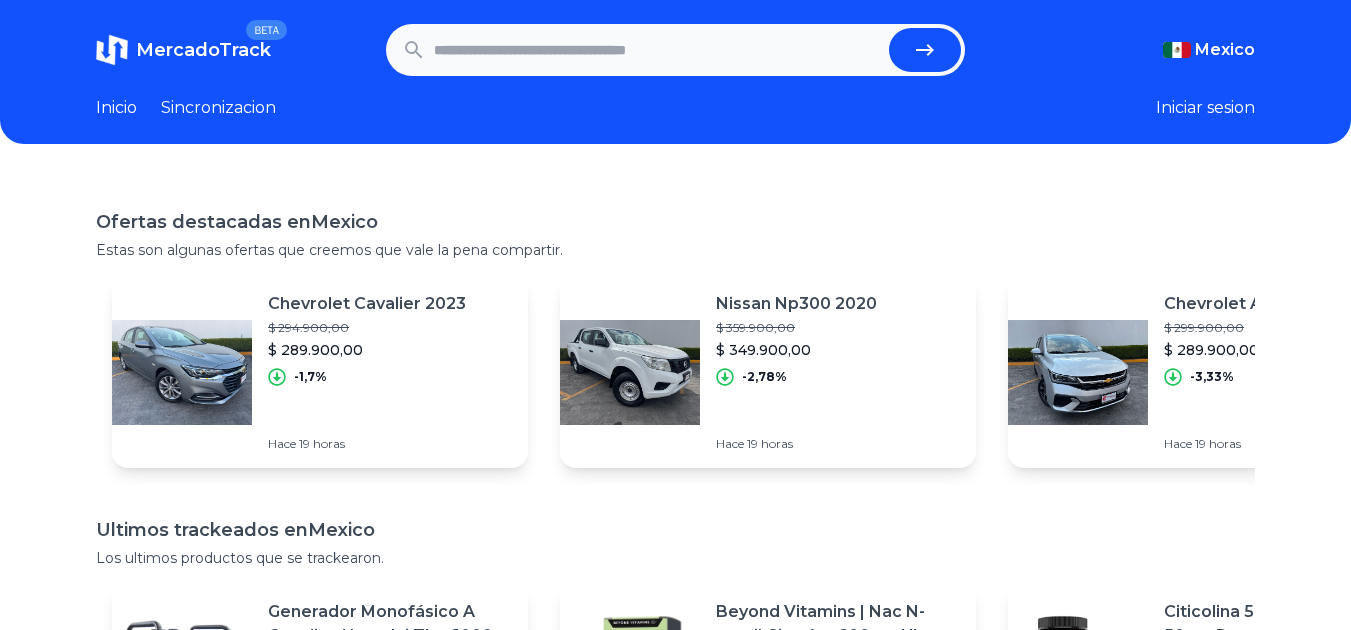 click at bounding box center (676, 50) 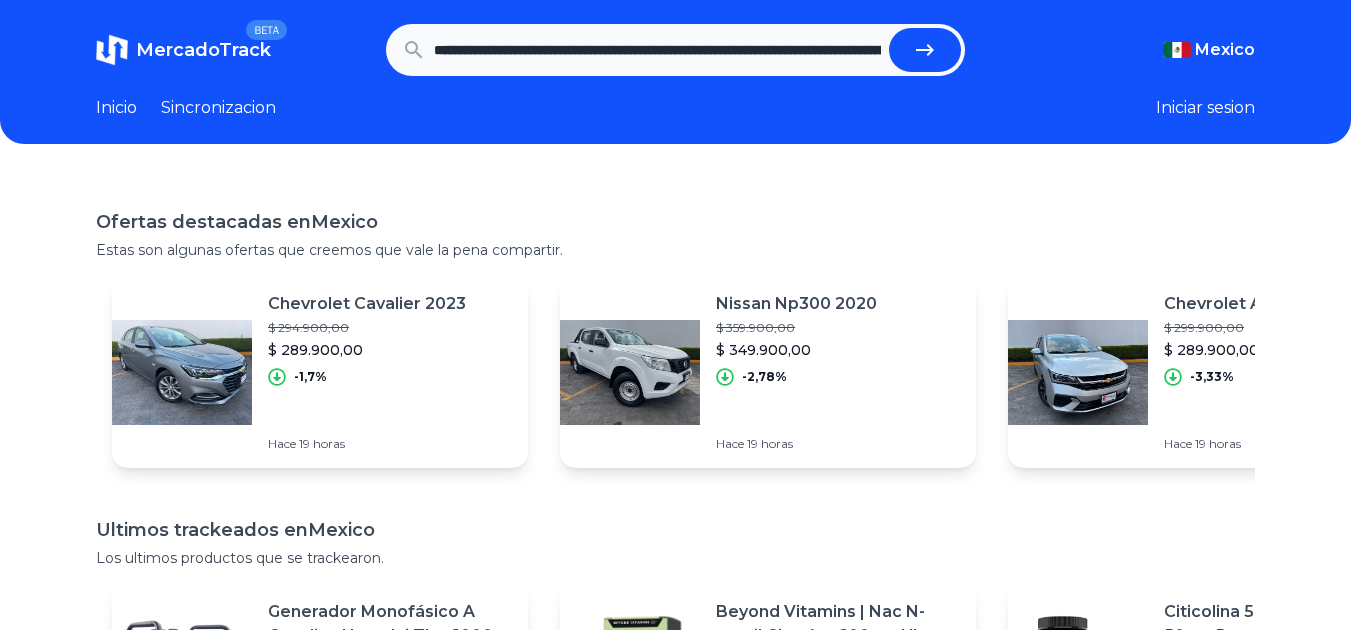 scroll, scrollTop: 0, scrollLeft: 2297, axis: horizontal 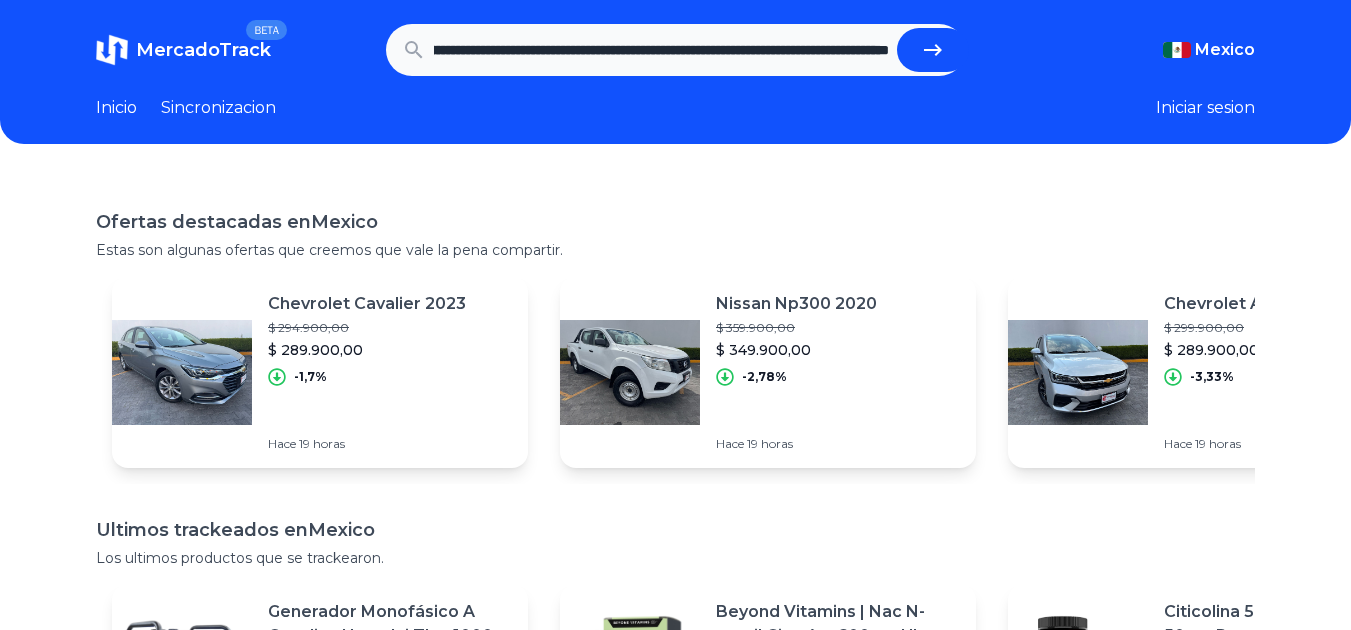 click at bounding box center [933, 50] 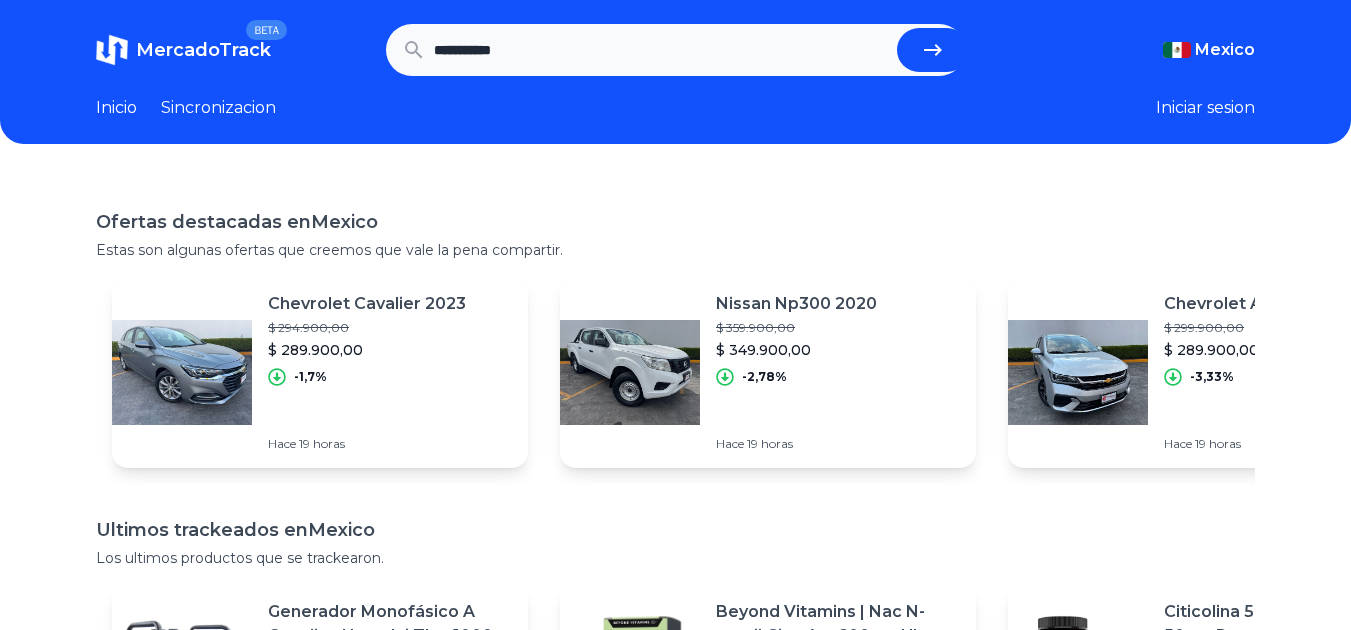 scroll, scrollTop: 0, scrollLeft: 0, axis: both 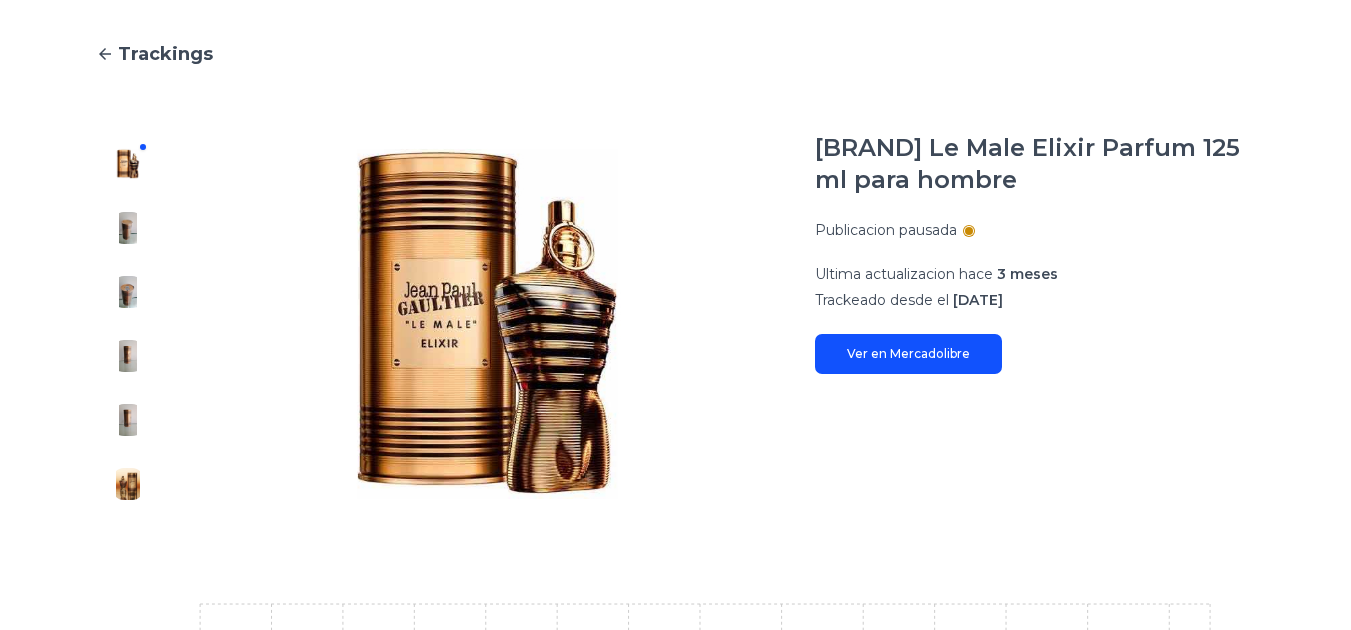 click on "Ver en Mercadolibre" at bounding box center (908, 354) 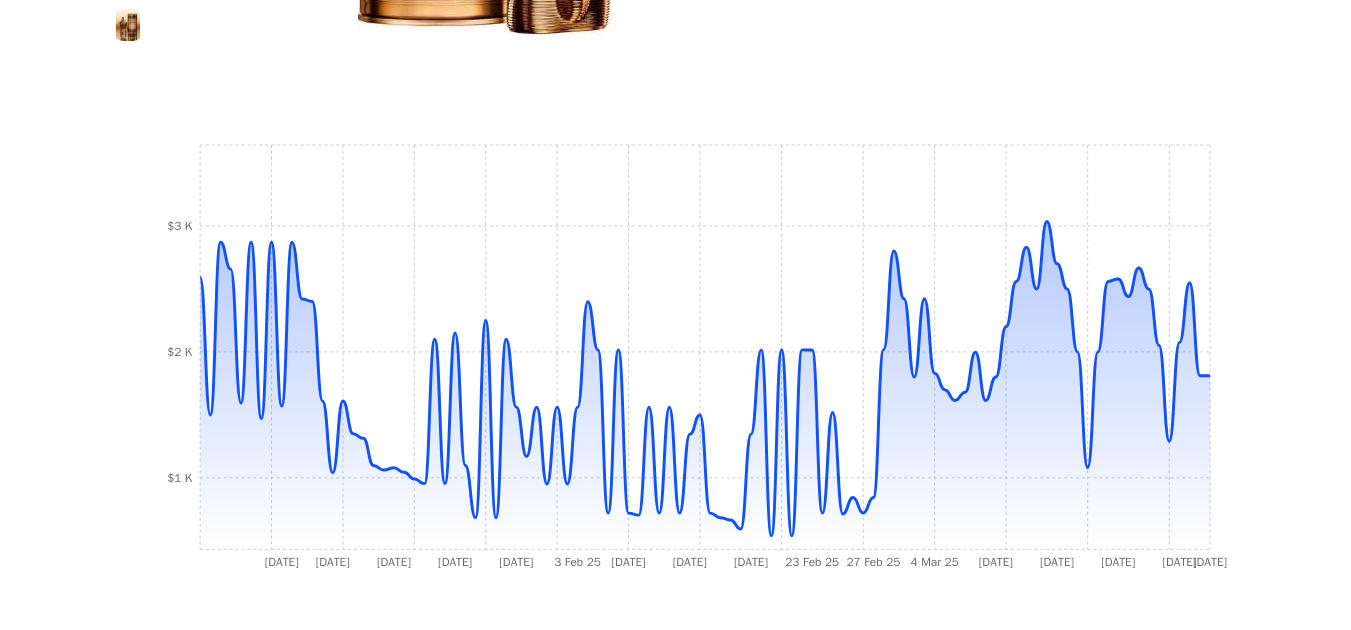 scroll, scrollTop: 647, scrollLeft: 15, axis: both 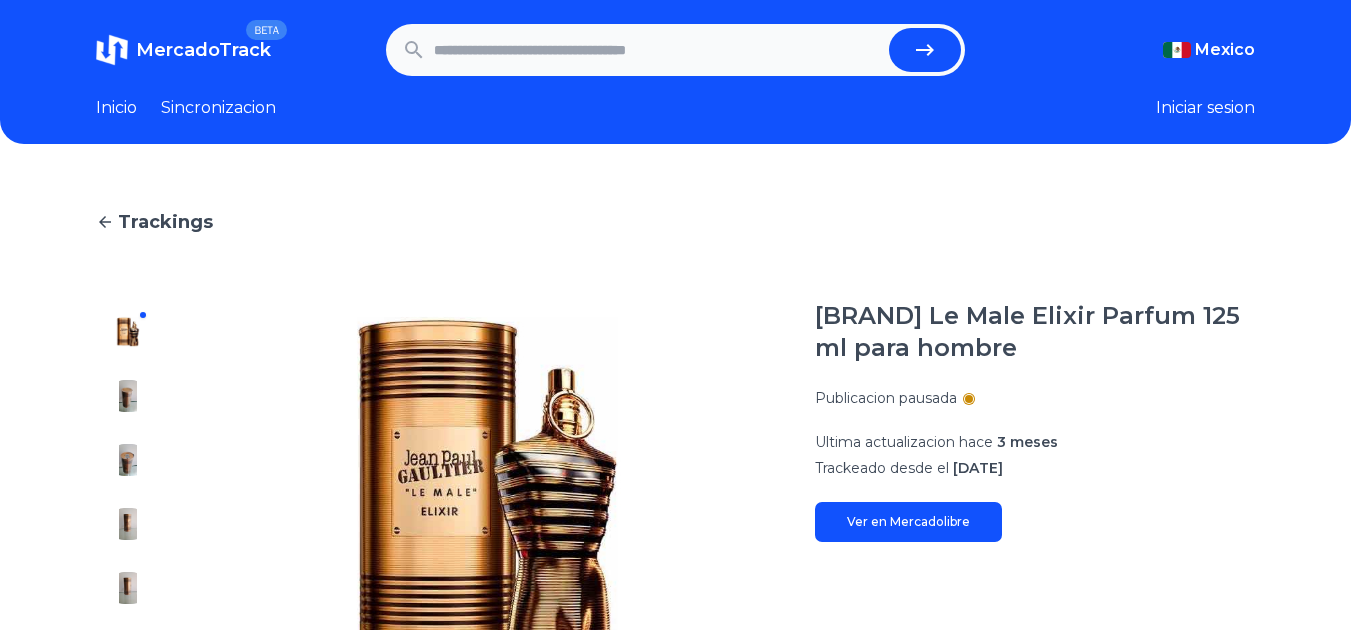click at bounding box center (658, 50) 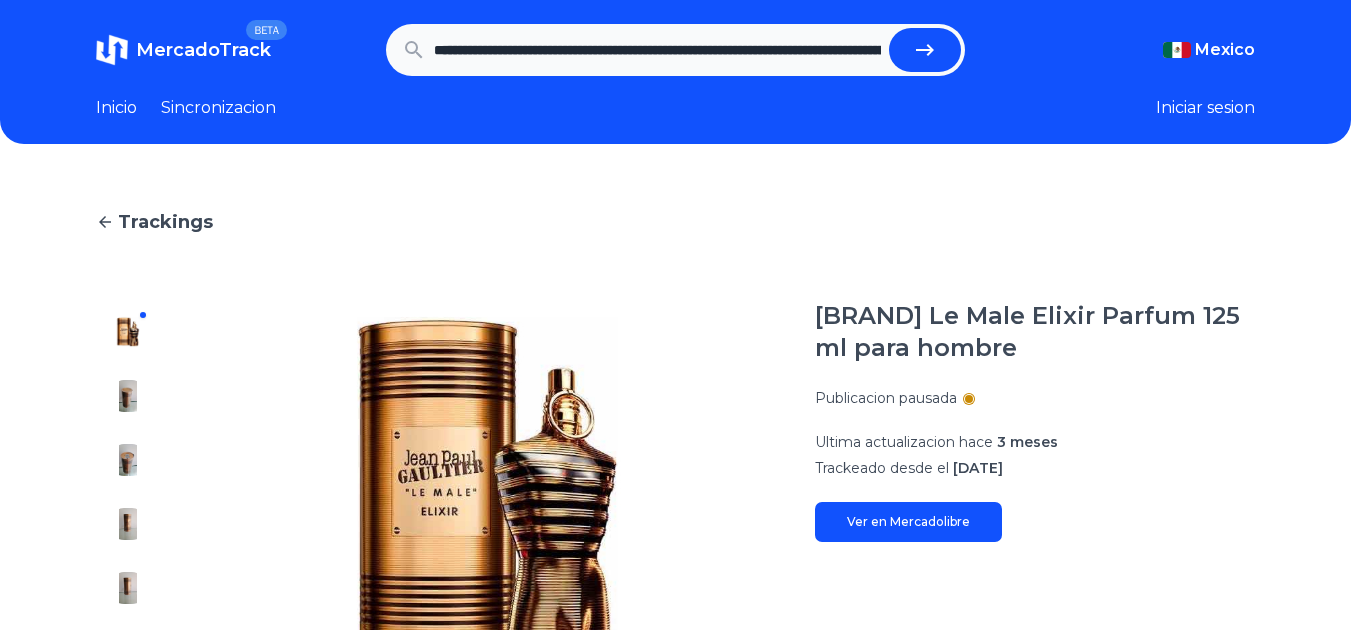 scroll, scrollTop: 0, scrollLeft: 2405, axis: horizontal 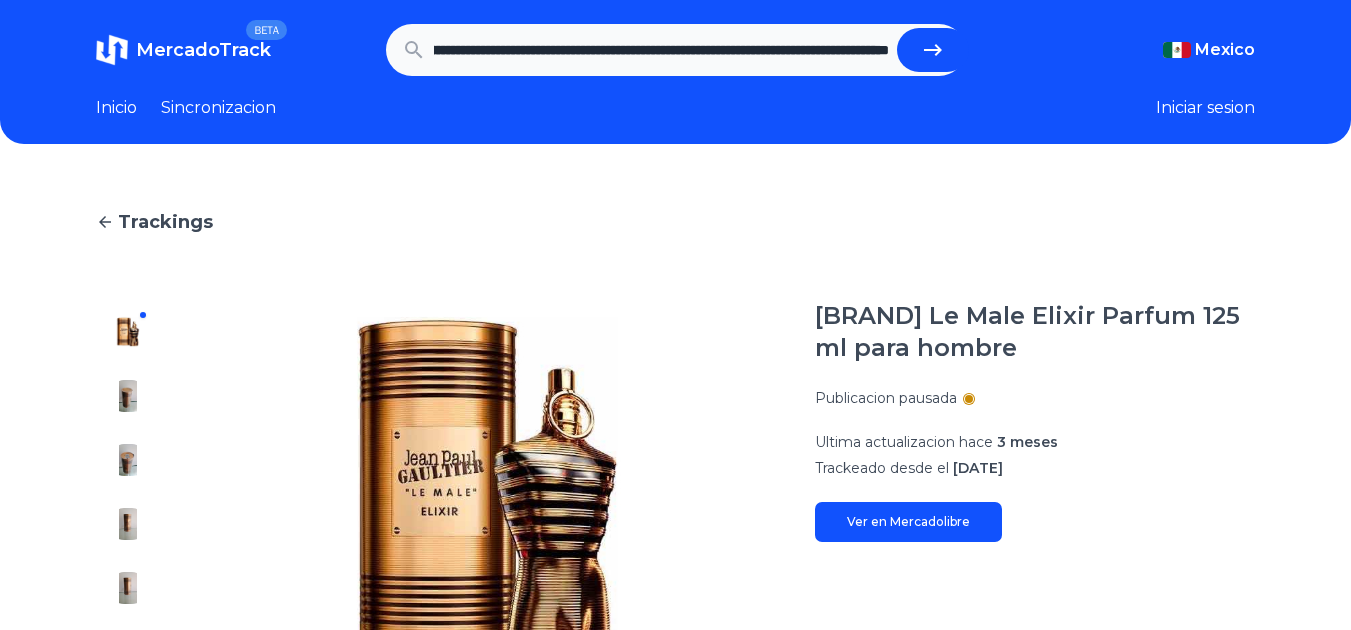 click at bounding box center (933, 50) 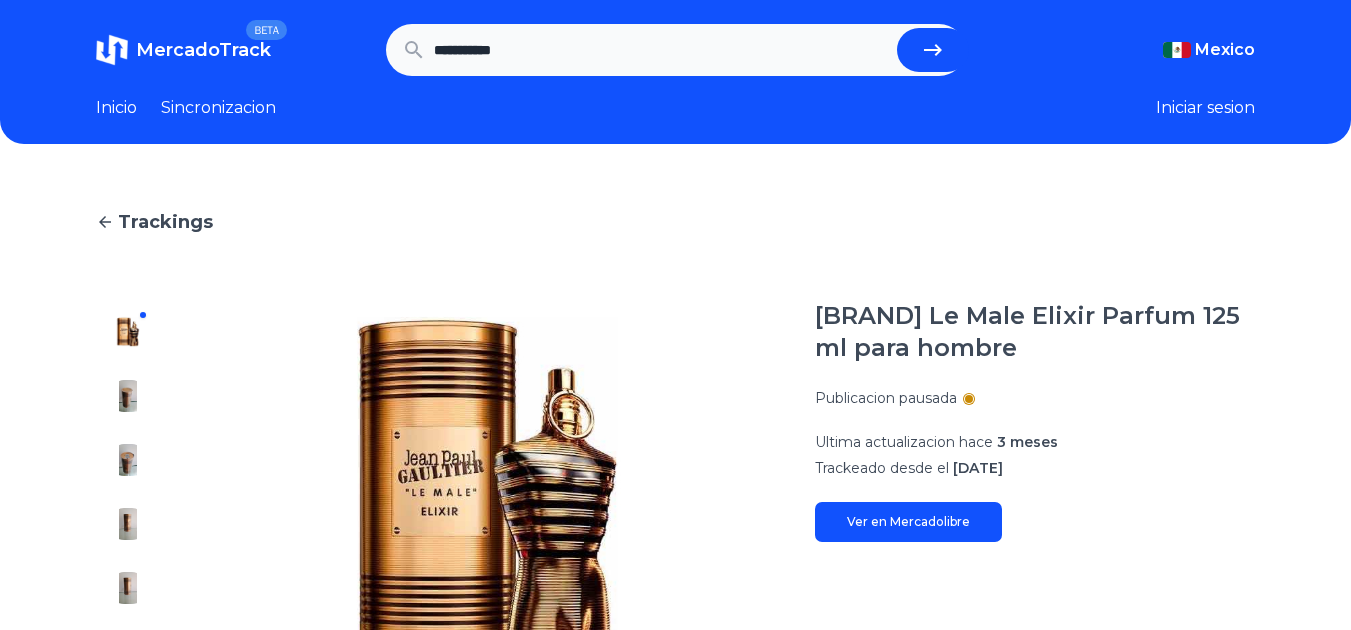 scroll, scrollTop: 0, scrollLeft: 0, axis: both 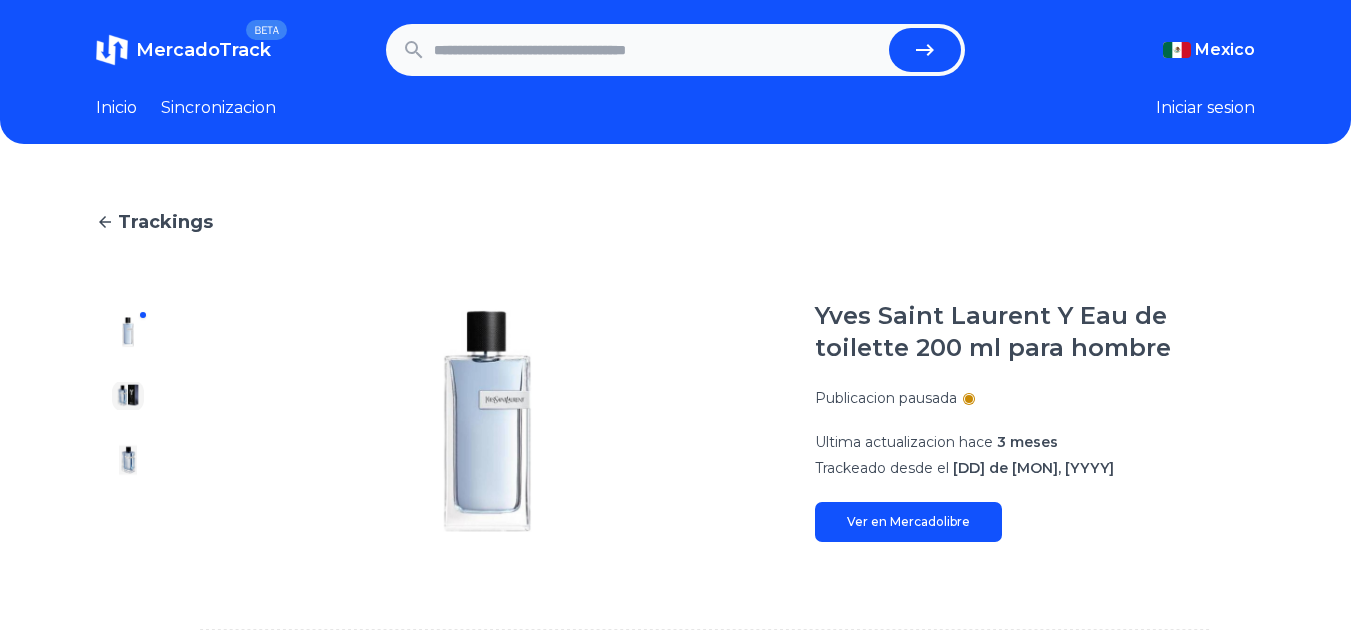 click at bounding box center [658, 50] 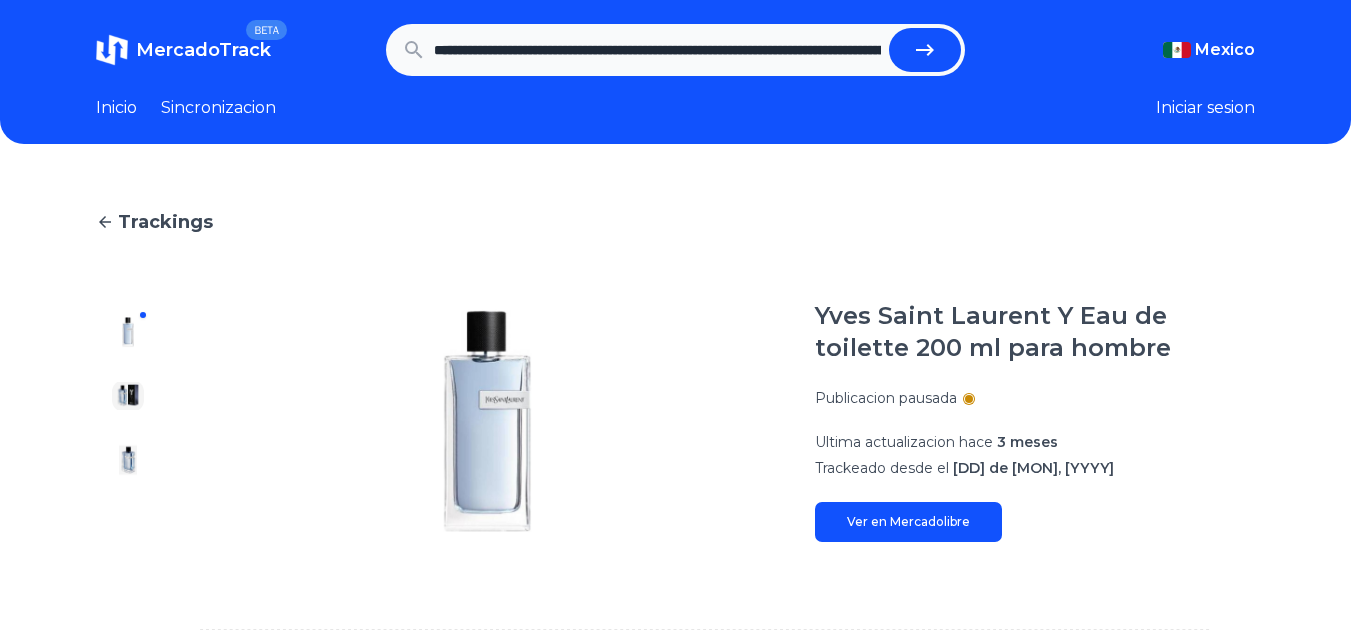 scroll, scrollTop: 0, scrollLeft: 2237, axis: horizontal 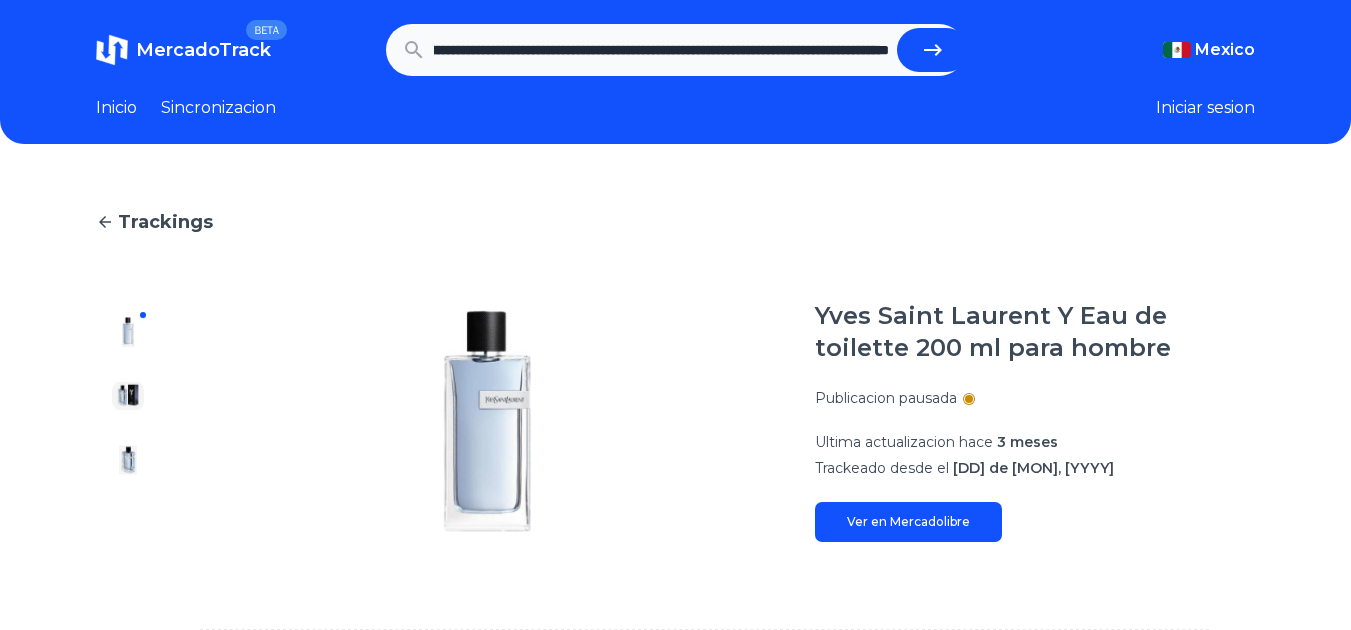 click at bounding box center (933, 50) 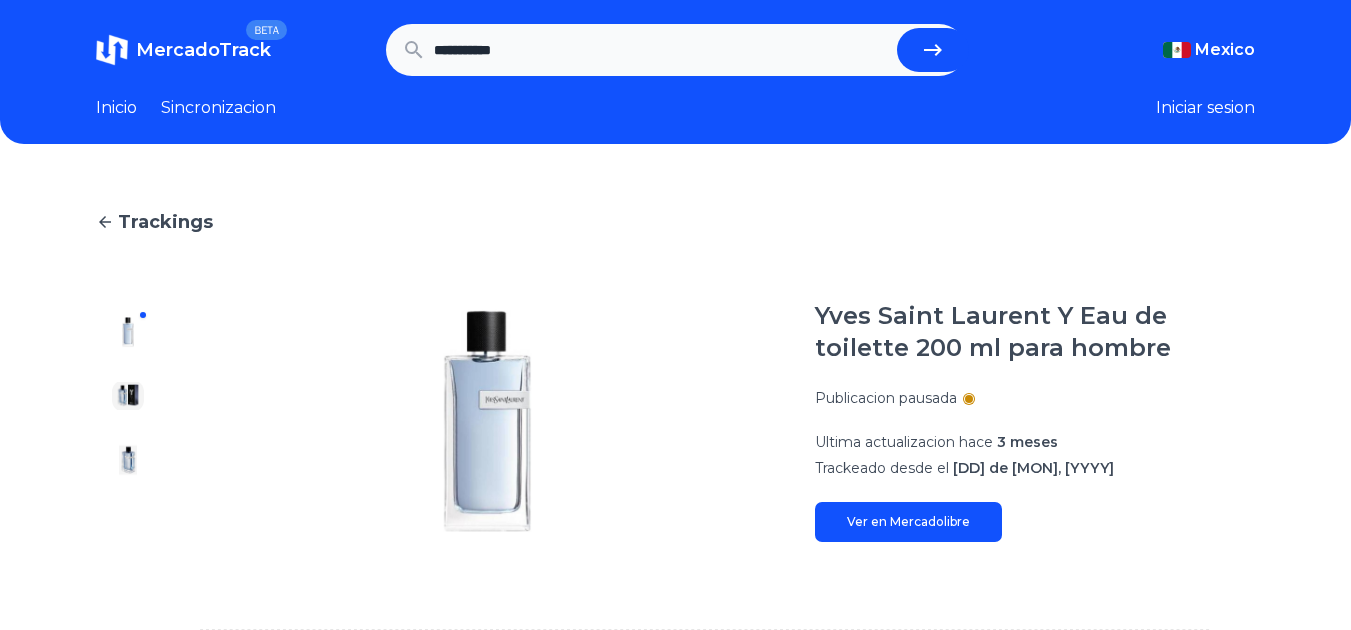 scroll, scrollTop: 0, scrollLeft: 0, axis: both 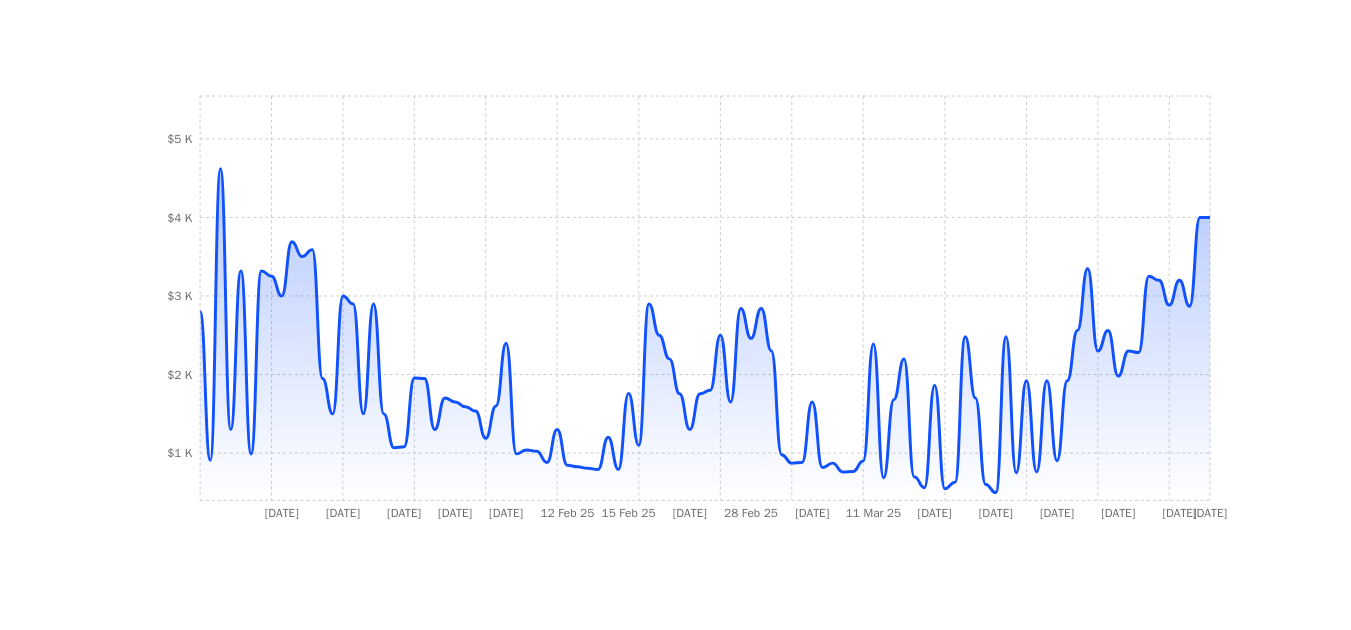 drag, startPoint x: 1365, startPoint y: 87, endPoint x: 1254, endPoint y: 320, distance: 258.08914 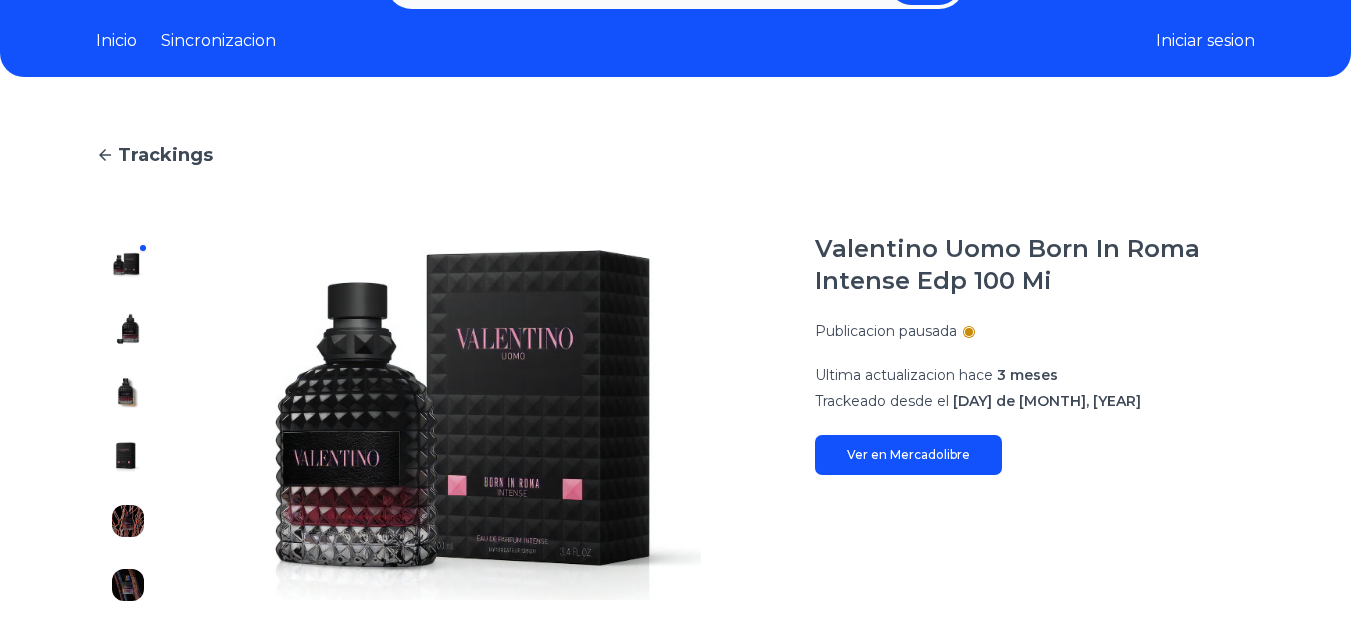scroll, scrollTop: 0, scrollLeft: 0, axis: both 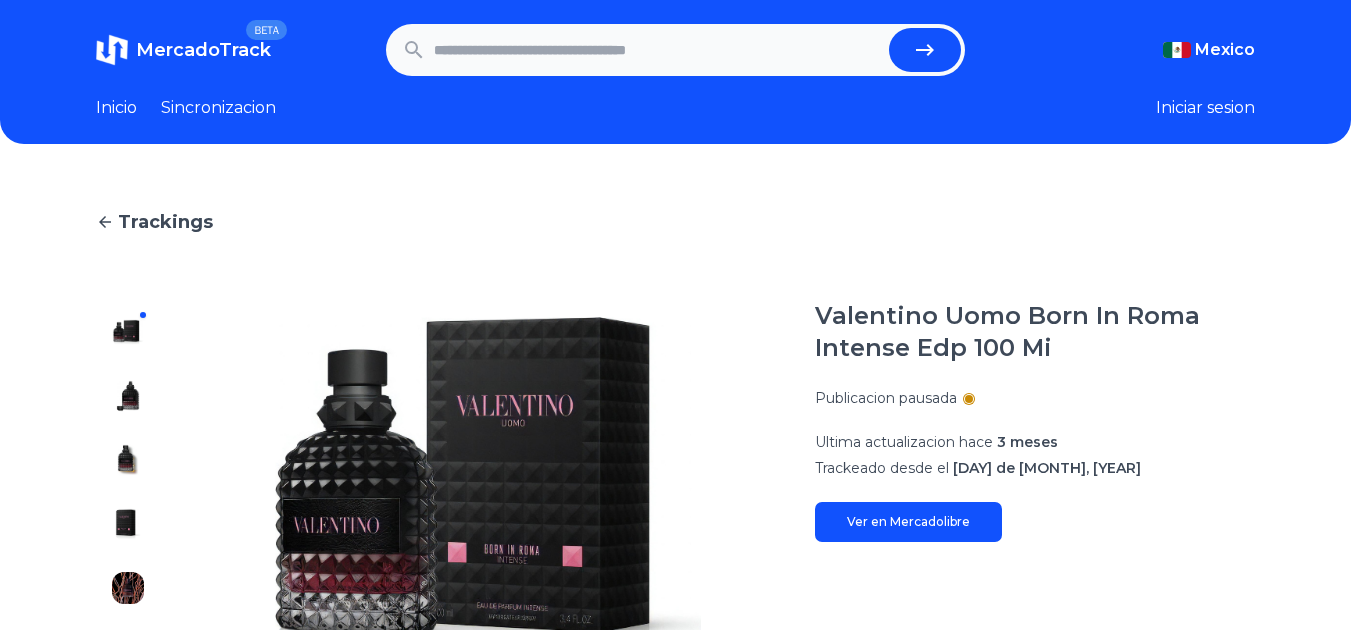 click at bounding box center [658, 50] 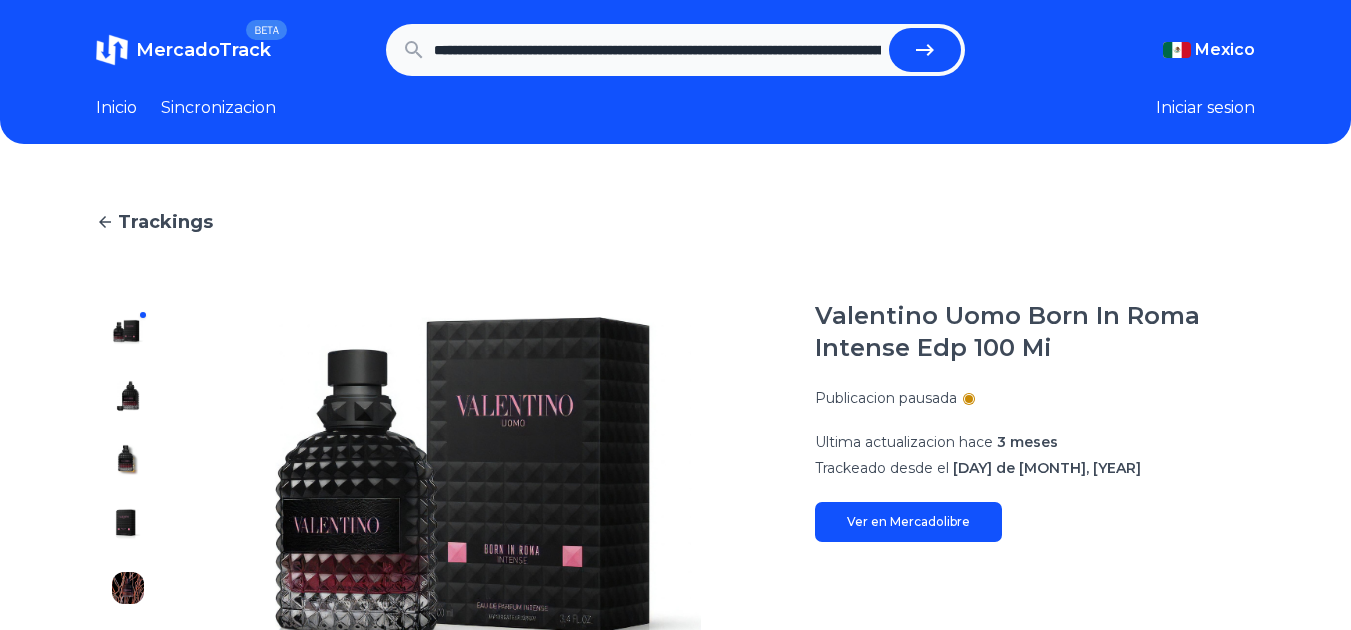 scroll, scrollTop: 0, scrollLeft: 2166, axis: horizontal 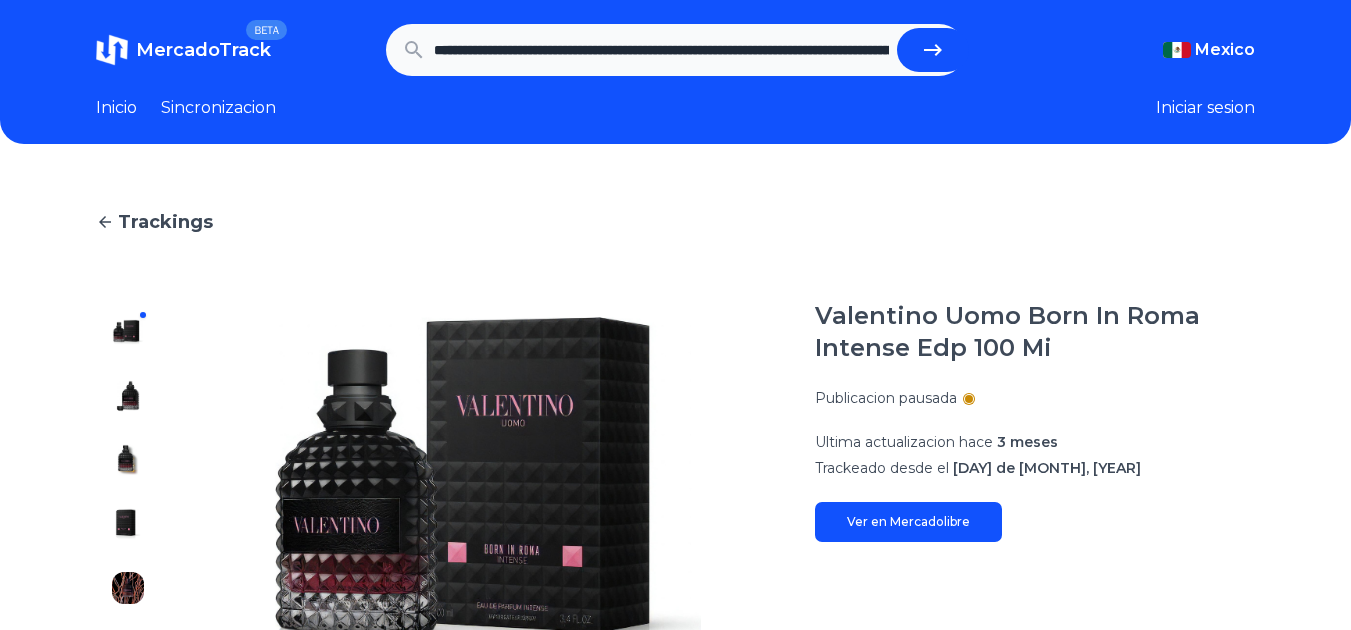 click 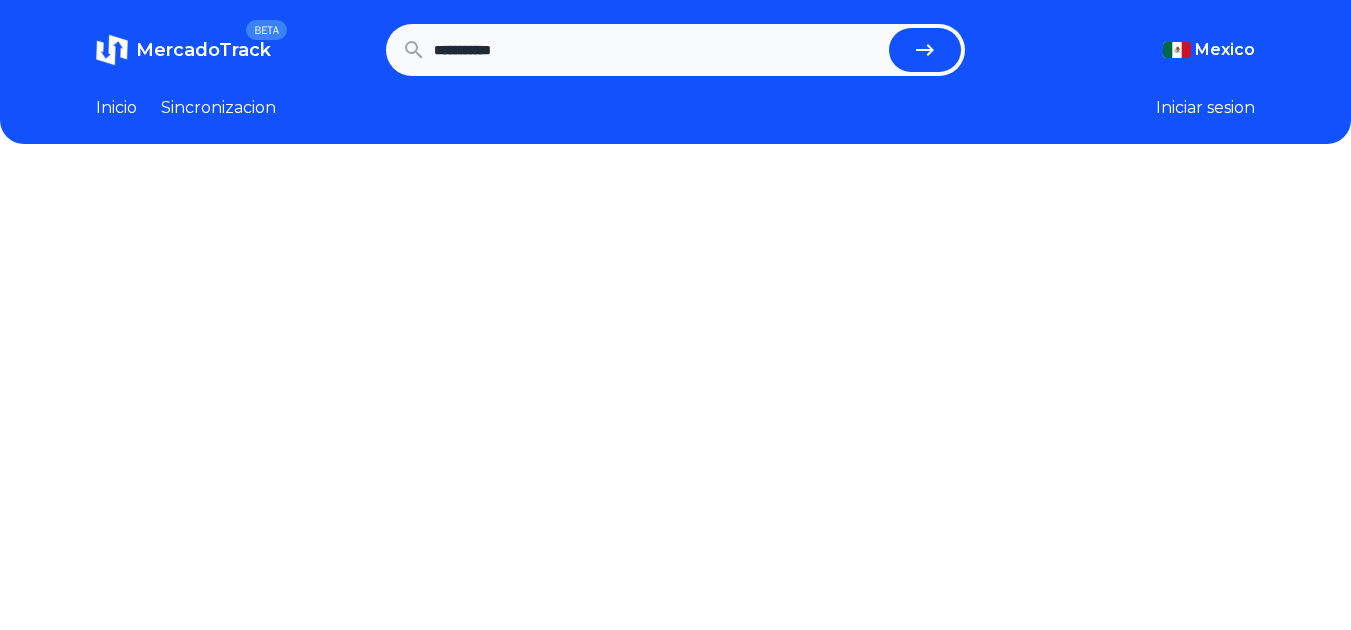 scroll, scrollTop: 375, scrollLeft: 0, axis: vertical 